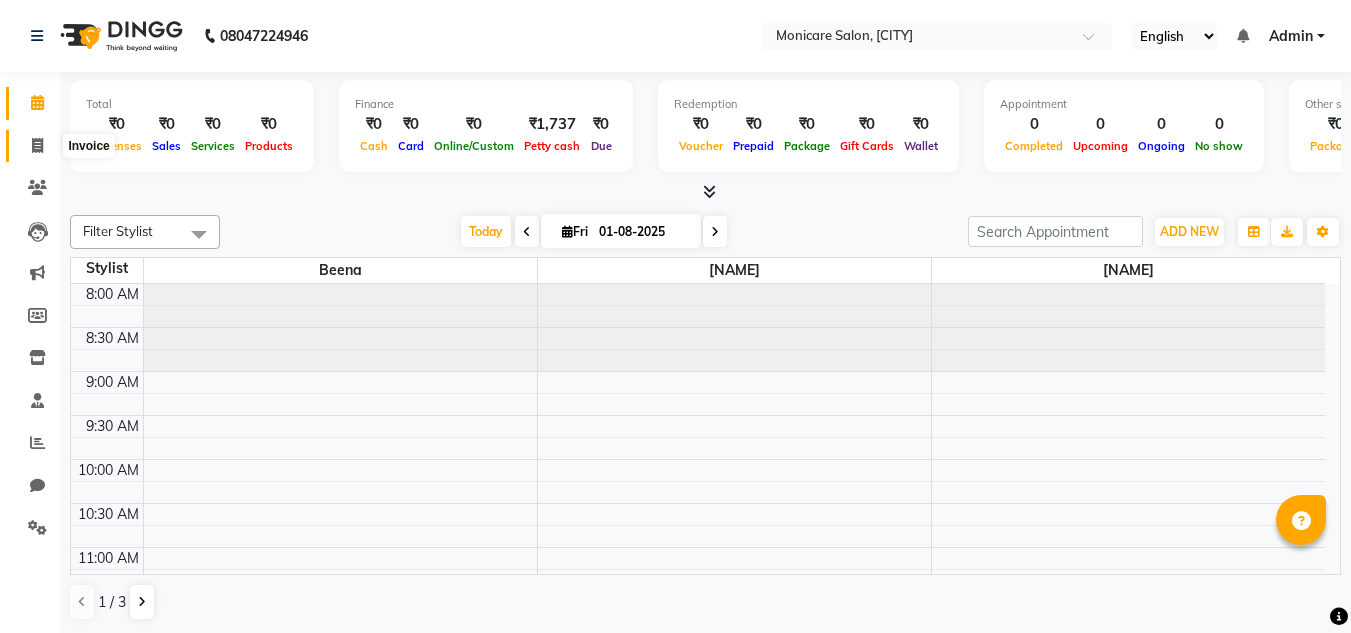 scroll, scrollTop: 1, scrollLeft: 0, axis: vertical 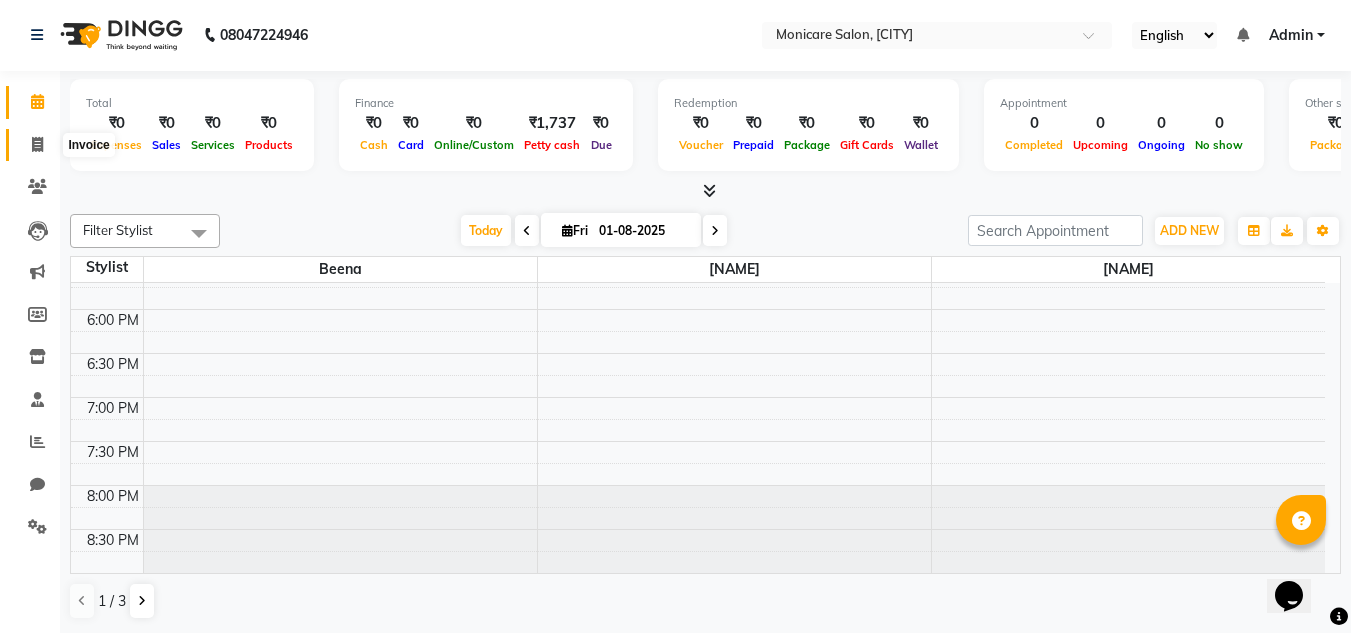 click 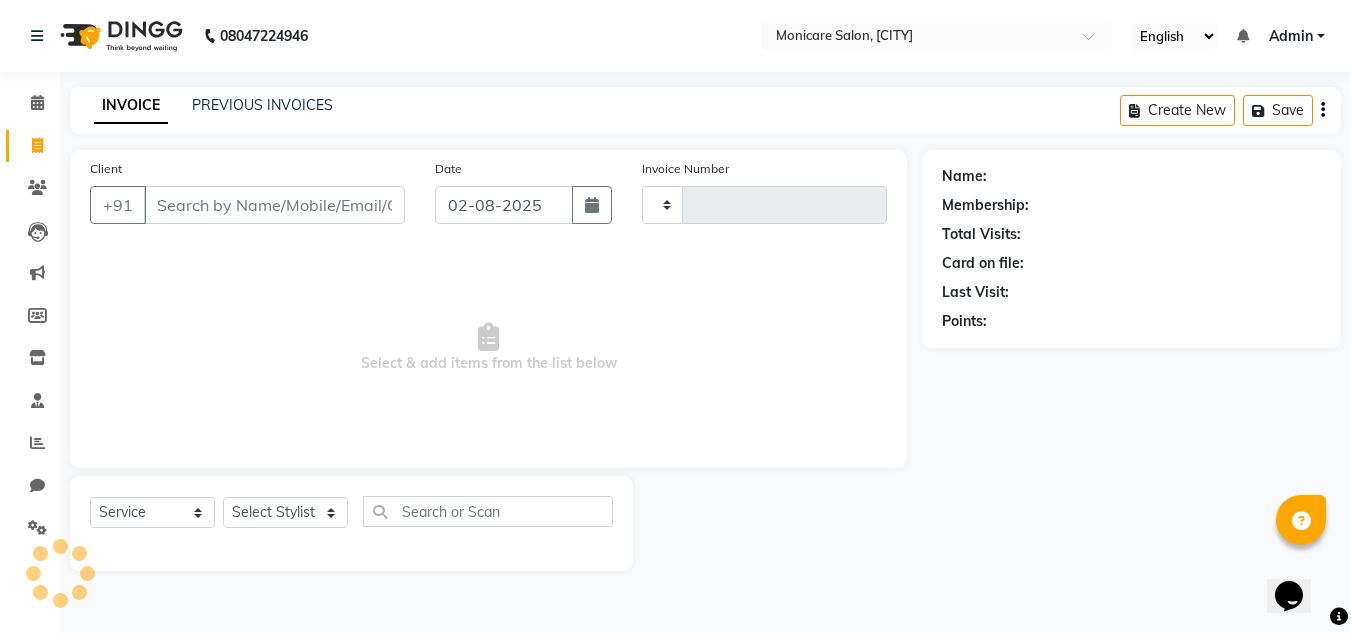 scroll, scrollTop: 0, scrollLeft: 0, axis: both 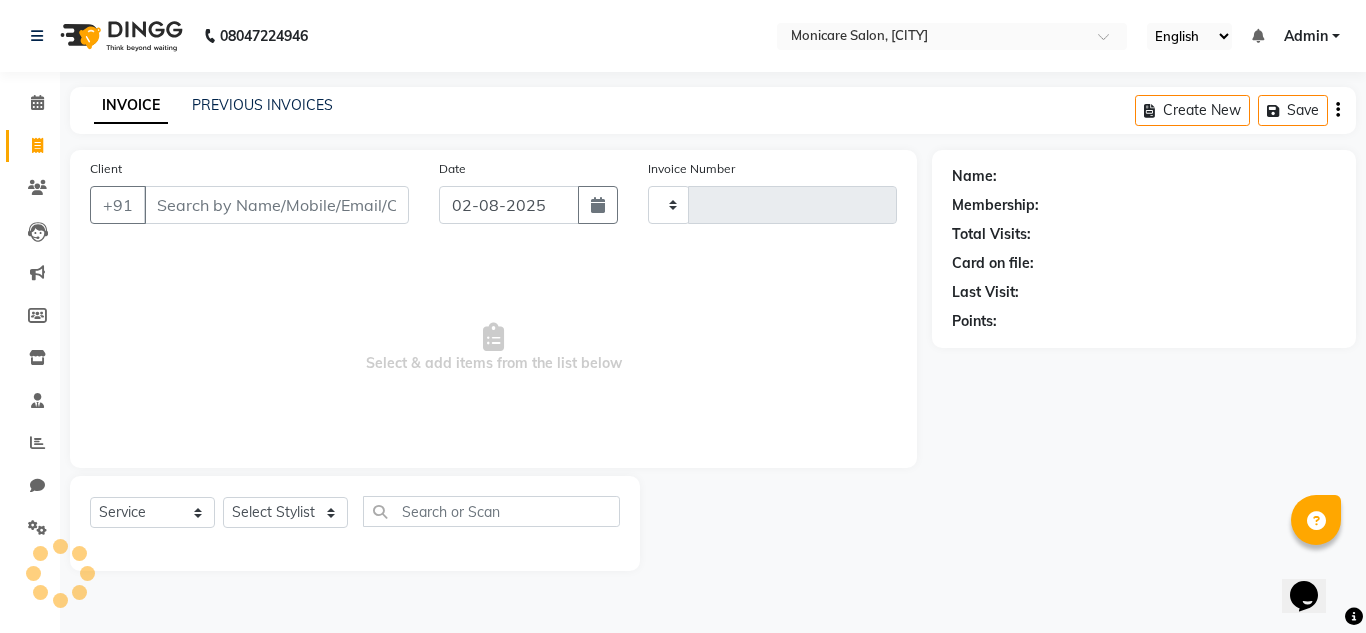 type on "0009" 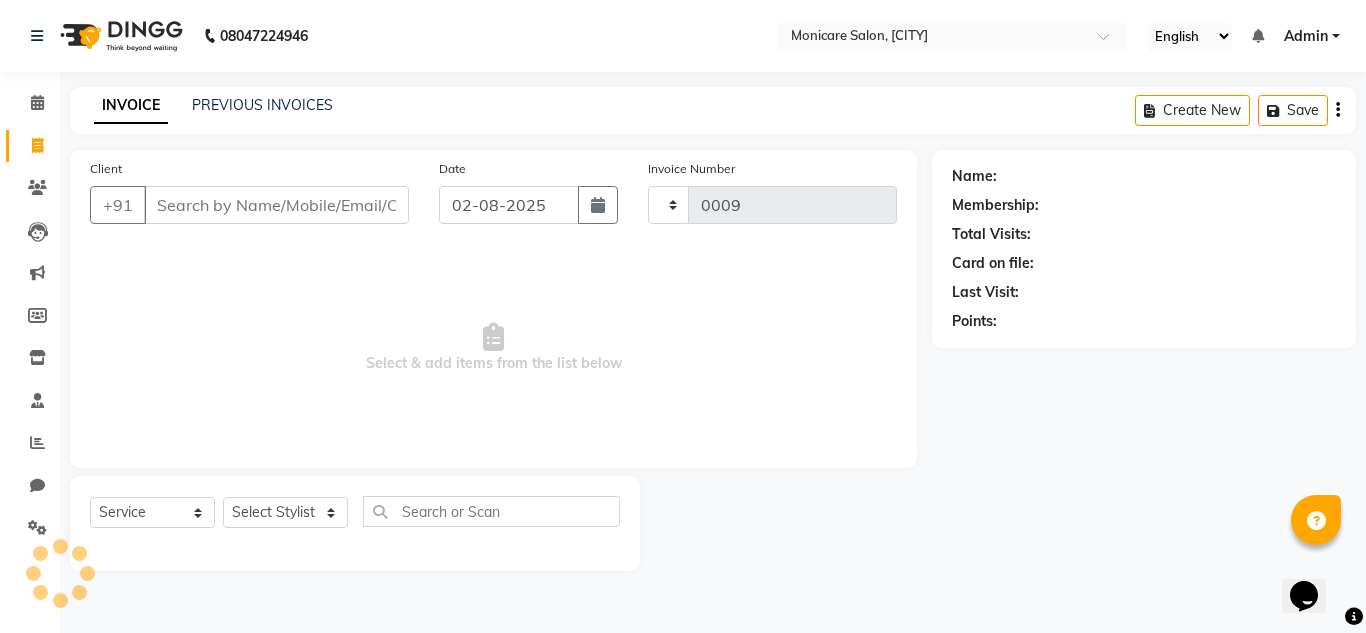 select on "8556" 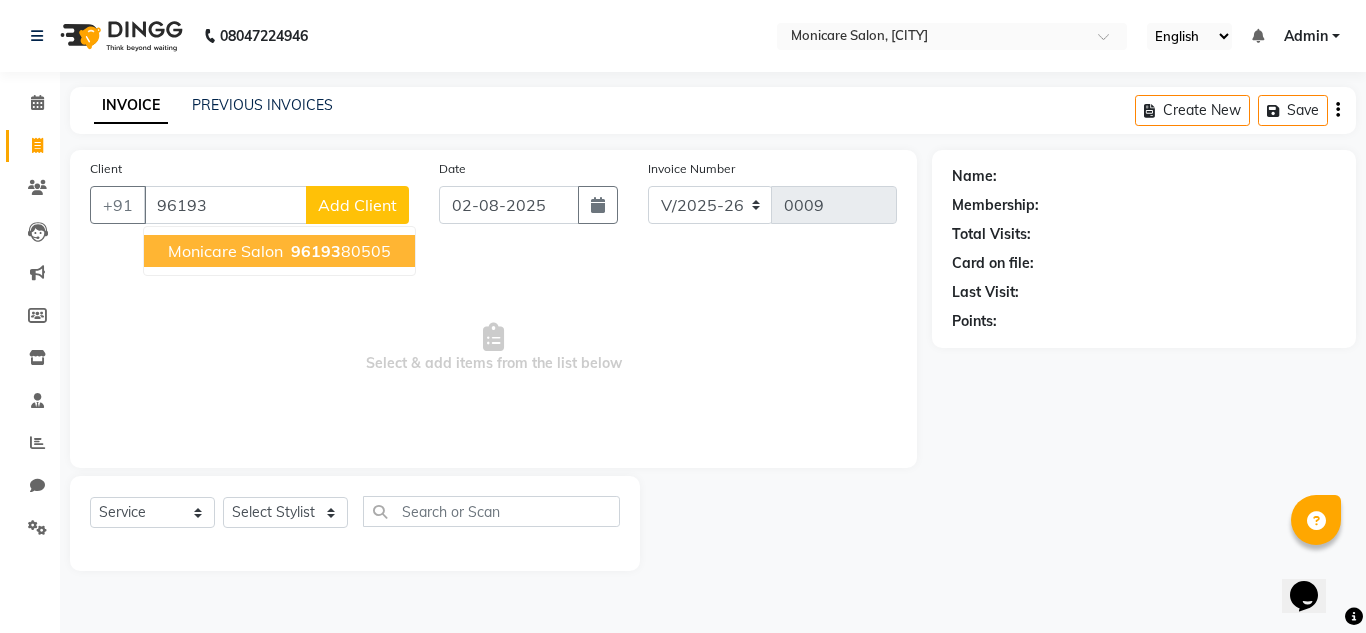 click on "[PHONE]" at bounding box center (339, 251) 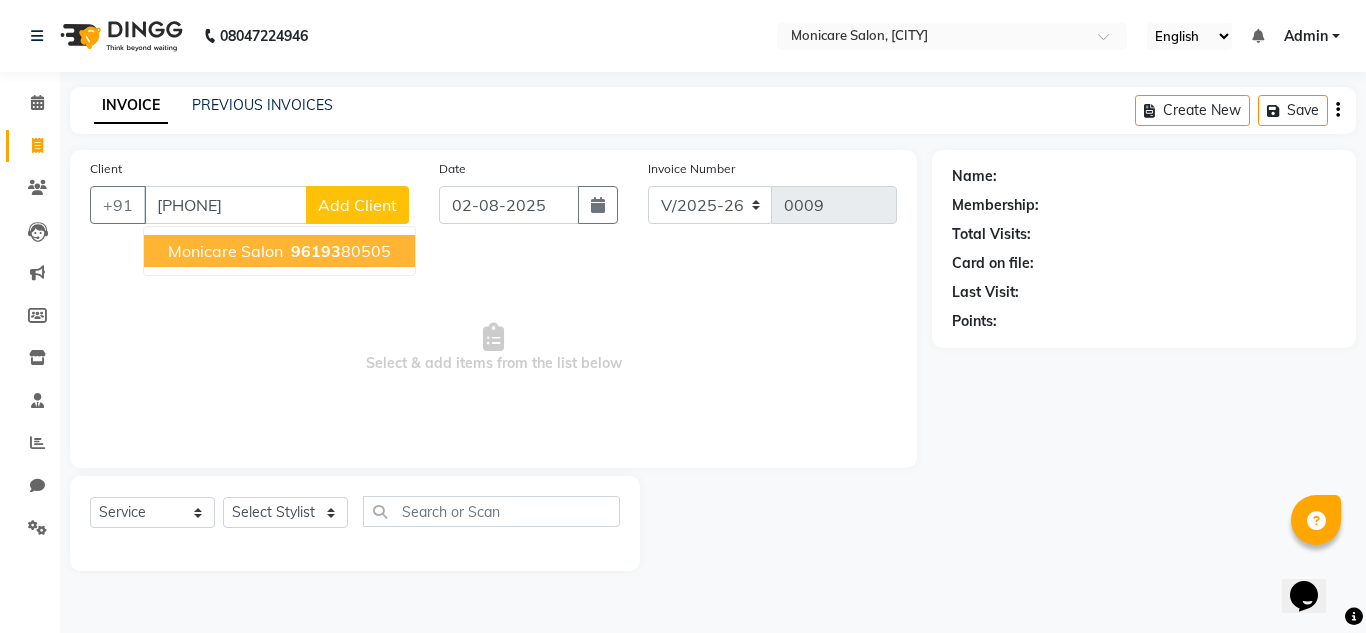 type on "[PHONE]" 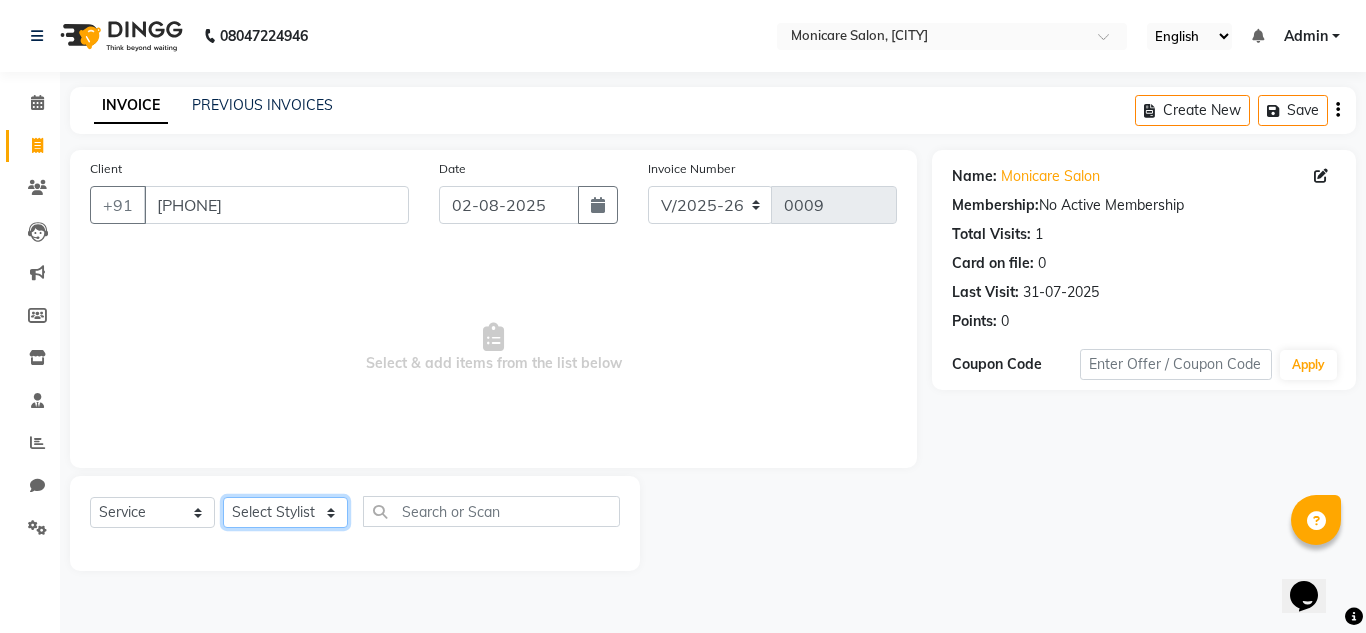 click on "Select Stylist [NAME] [NAME] [NAME] [NAME] [NAME] [NAME] [NAME] [NAME] [NAME]" 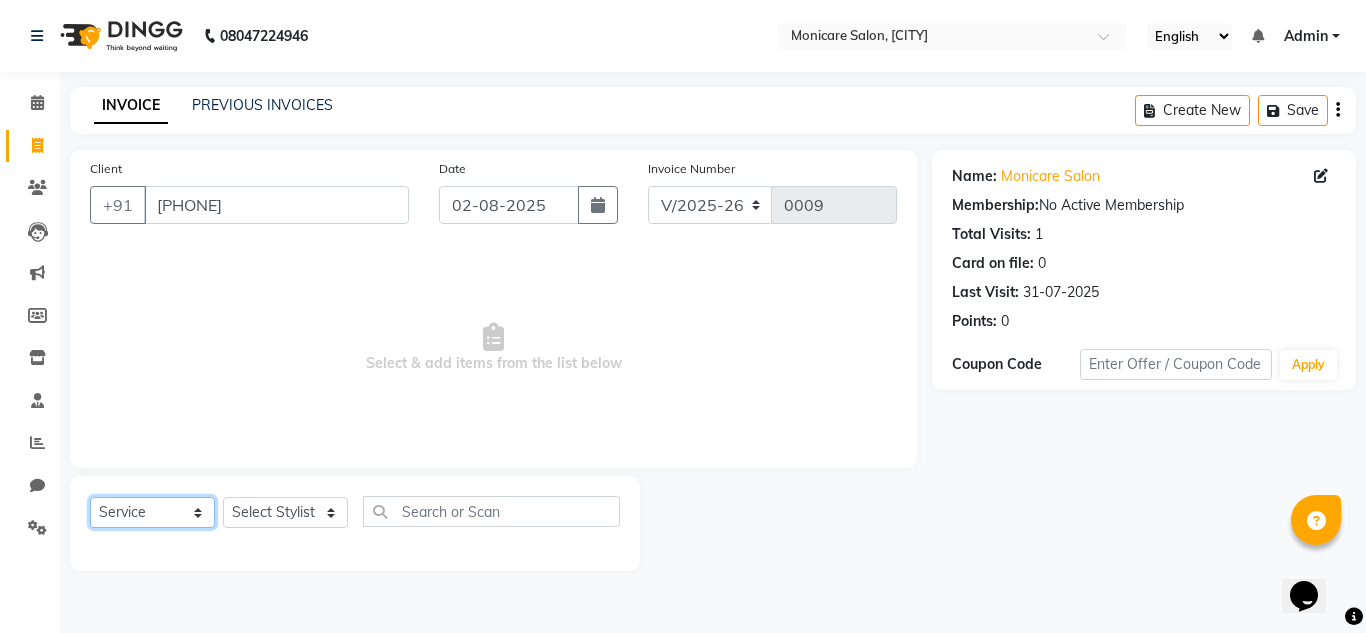 click on "Select  Service  Product  Membership  Package Voucher Prepaid Gift Card" 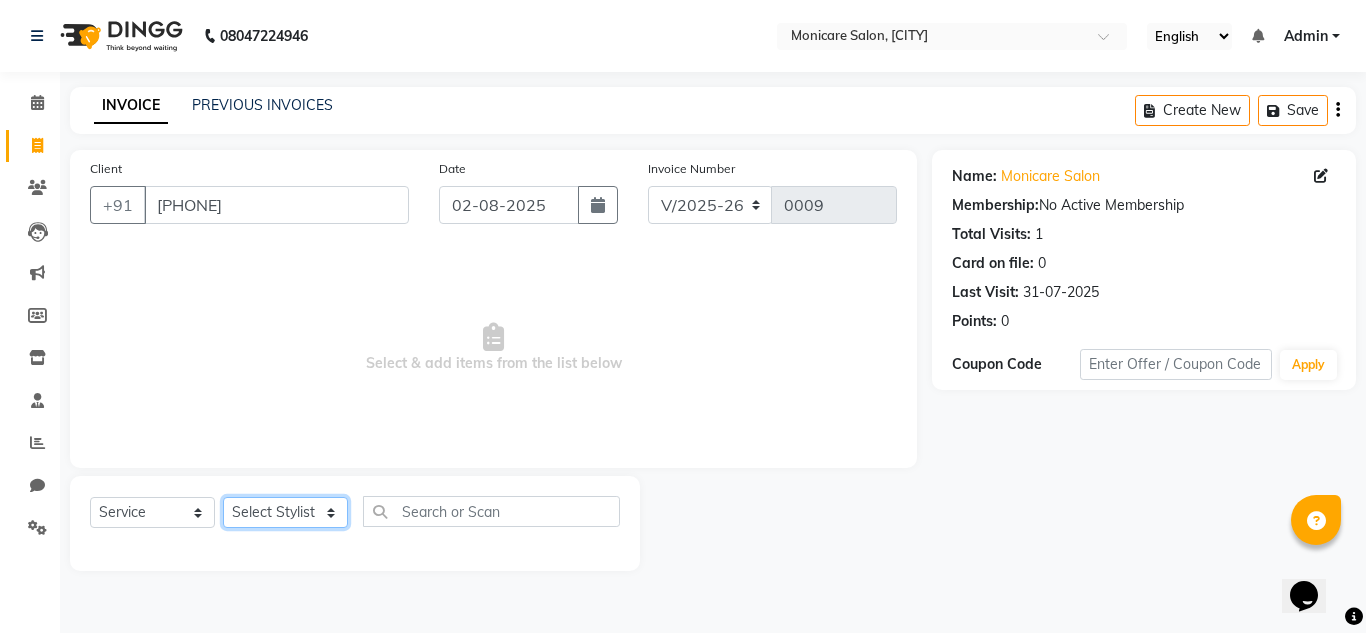 click on "Select Stylist [NAME] [NAME] [NAME] [NAME] [NAME] [NAME] [NAME] [NAME] [NAME]" 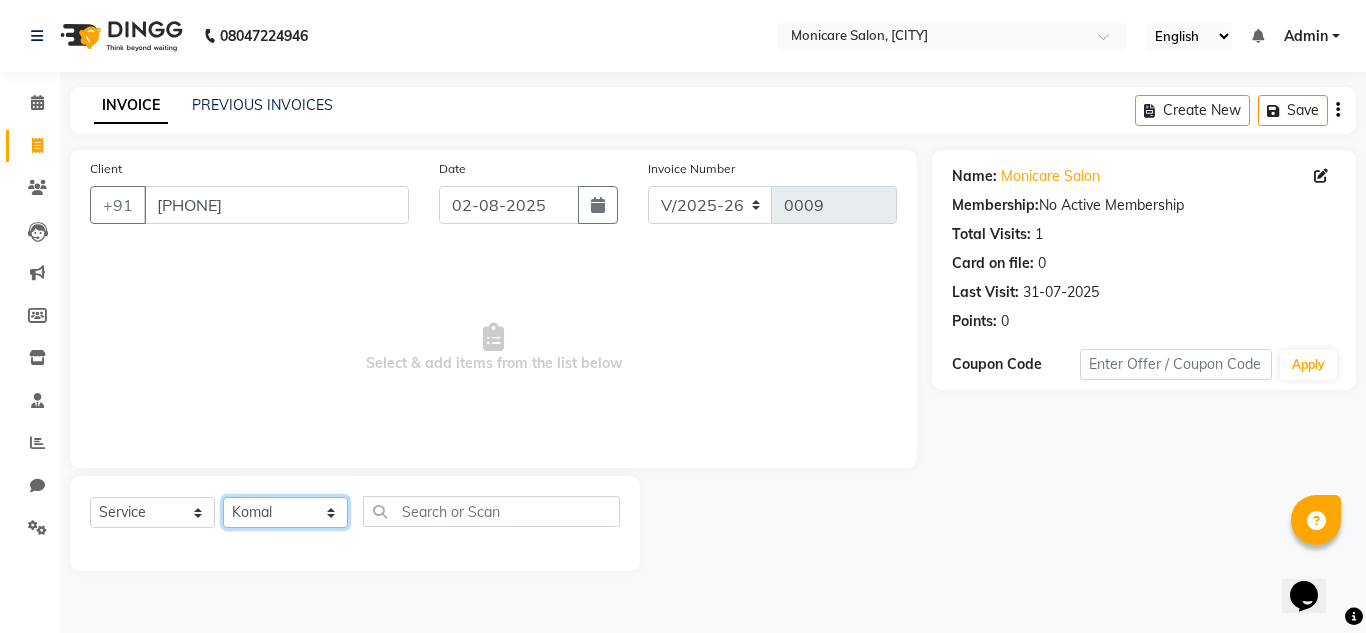 click on "Select Stylist [NAME] [NAME] [NAME] [NAME] [NAME] [NAME] [NAME] [NAME] [NAME]" 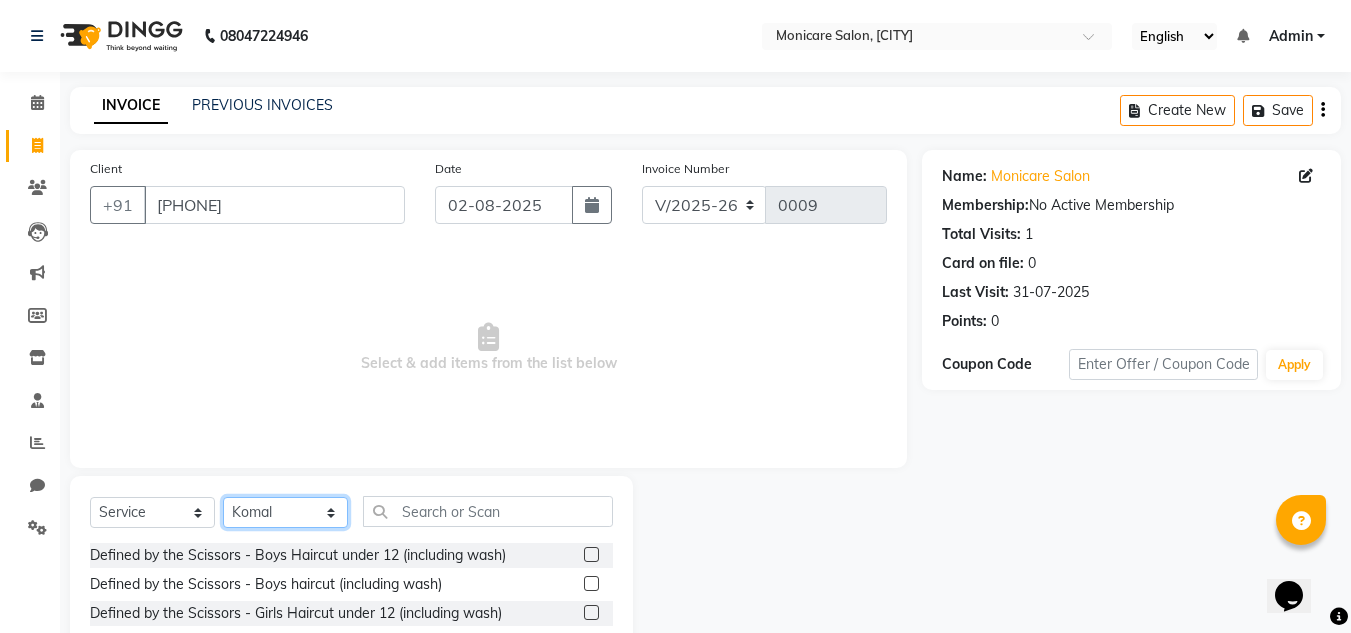 click on "Select Stylist [NAME] [NAME] [NAME] [NAME] [NAME] [NAME] [NAME] [NAME] [NAME]" 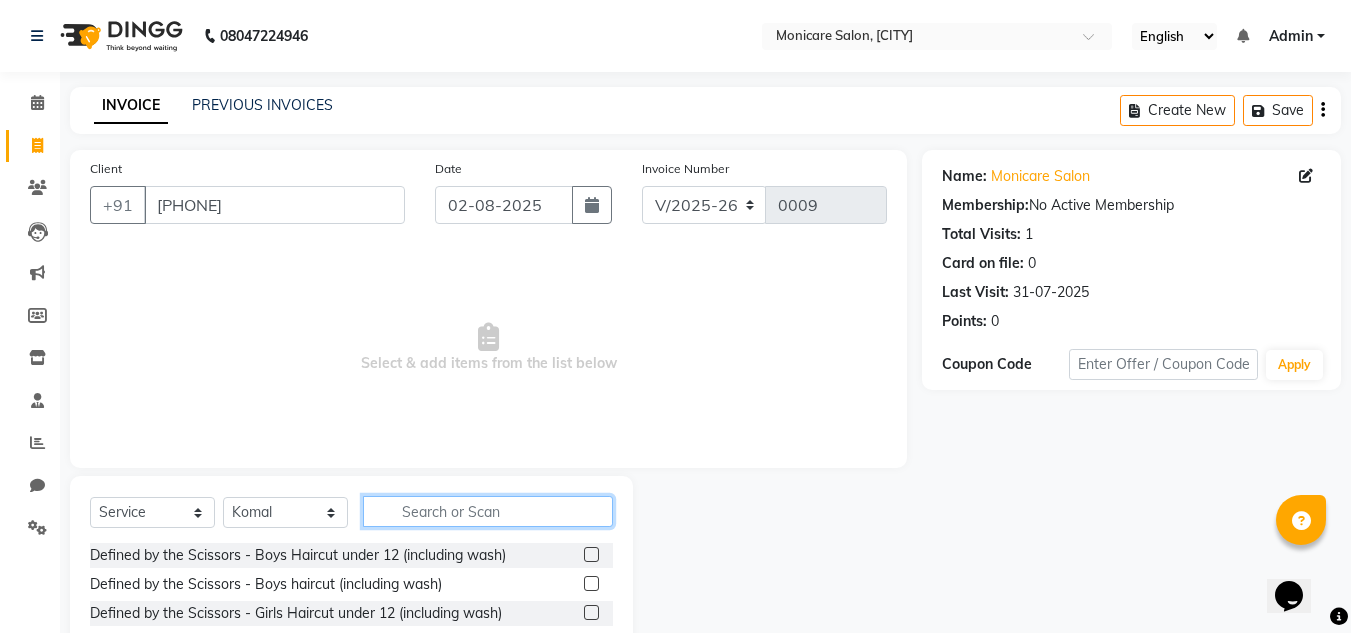 click 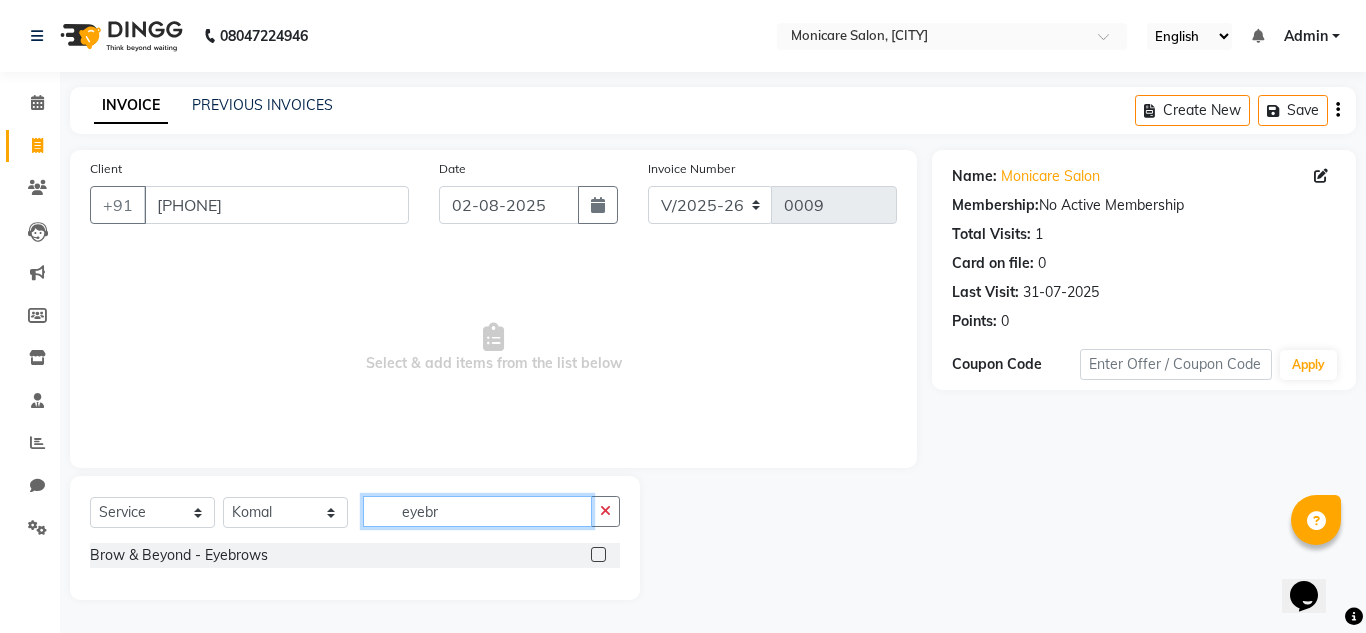 type on "eyebr" 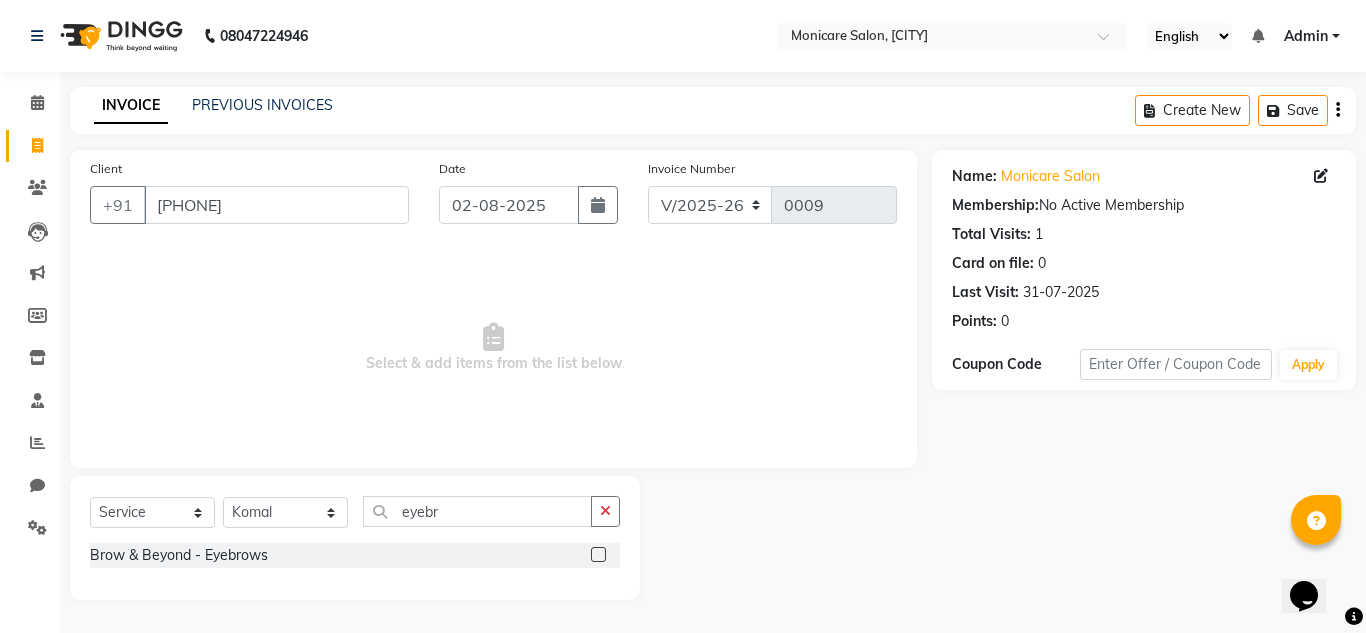 click 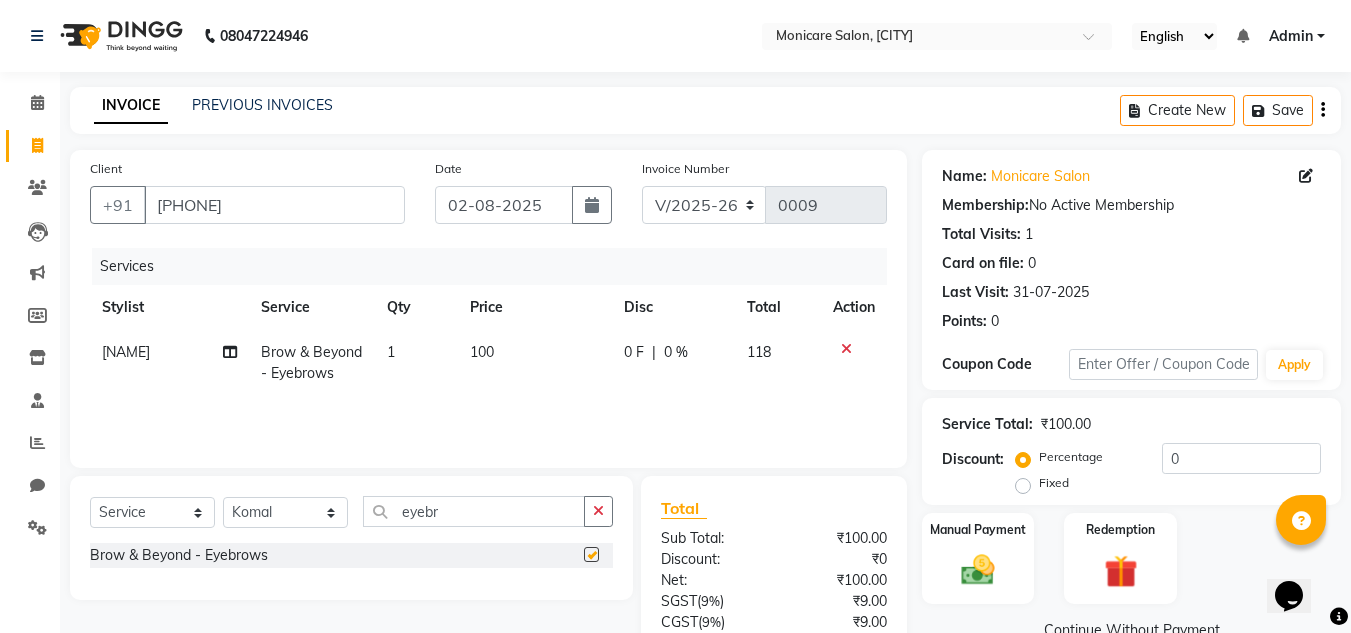 checkbox on "false" 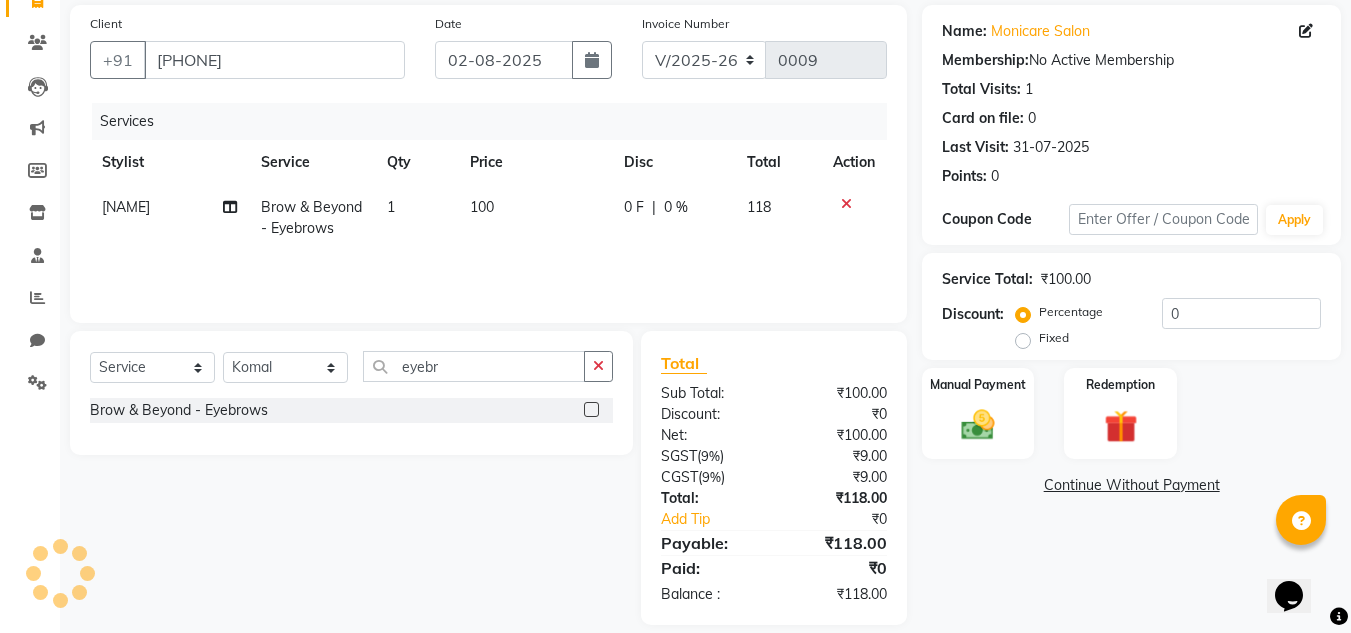 scroll, scrollTop: 167, scrollLeft: 0, axis: vertical 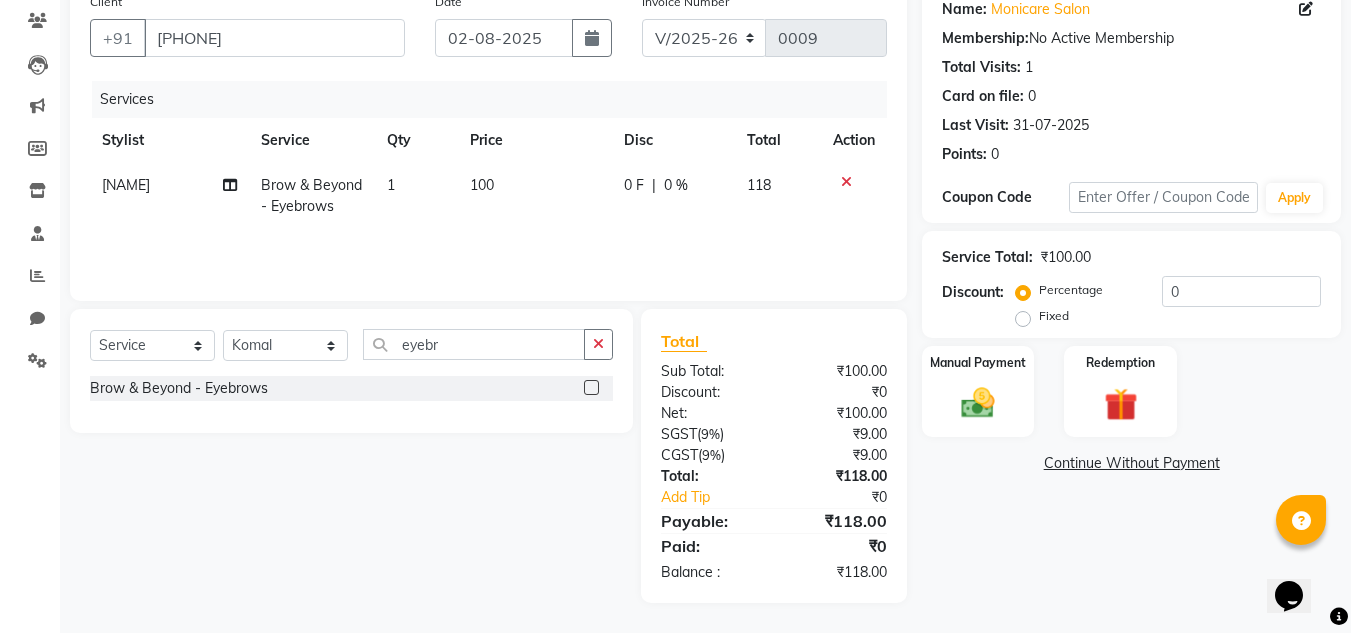 click on "100" 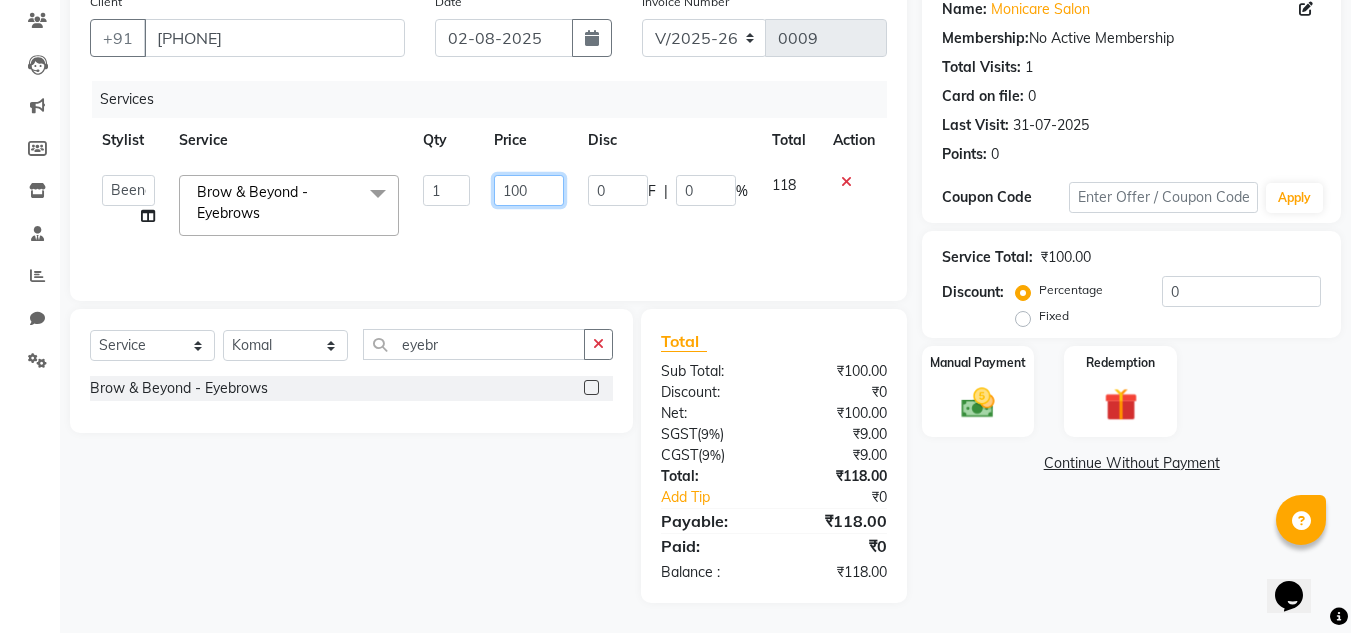 click on "100" 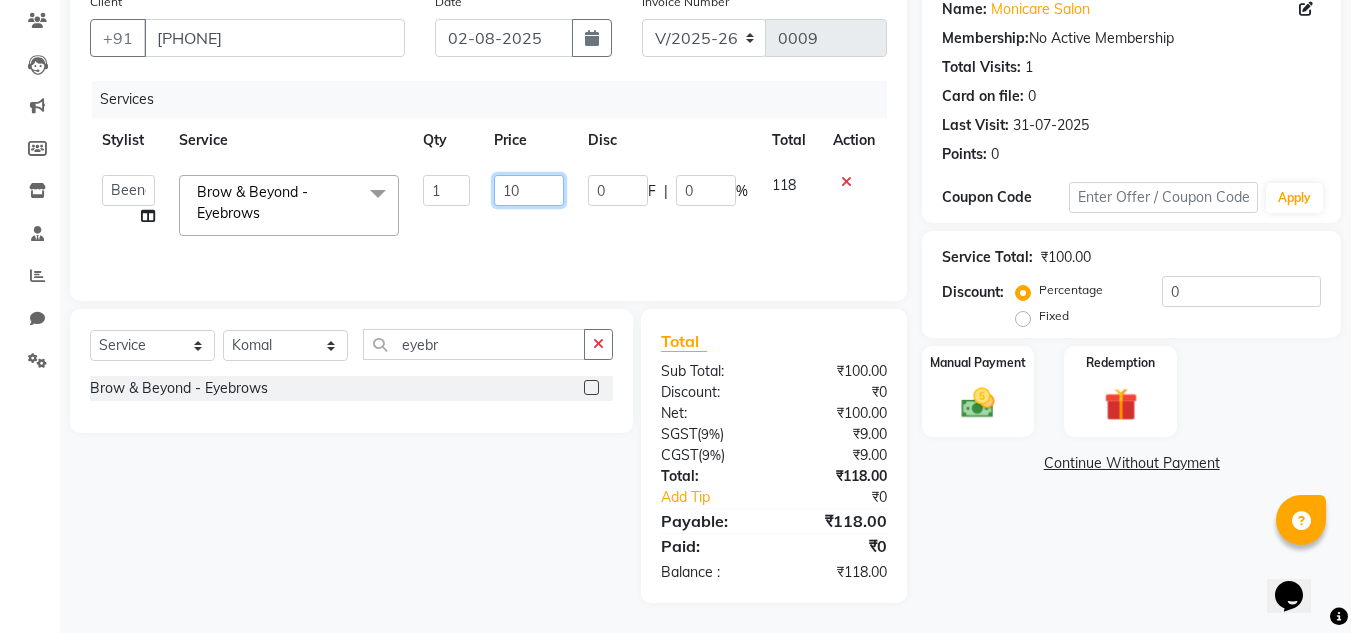 type on "1" 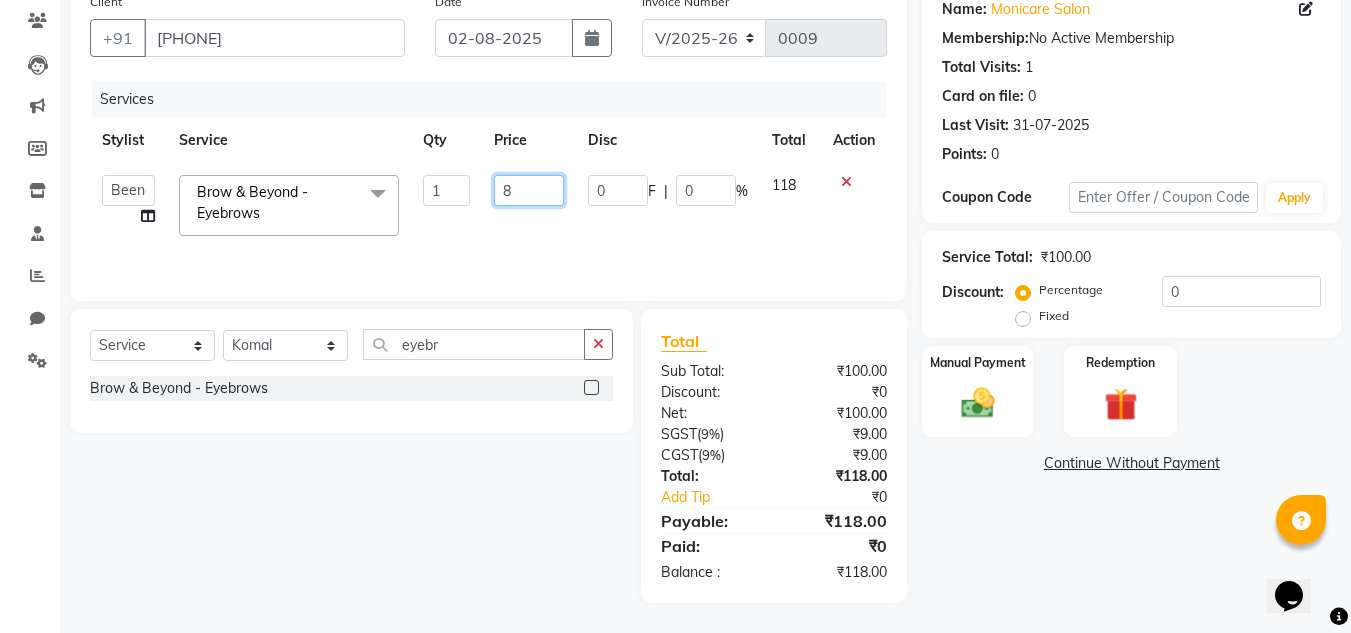 type on "82" 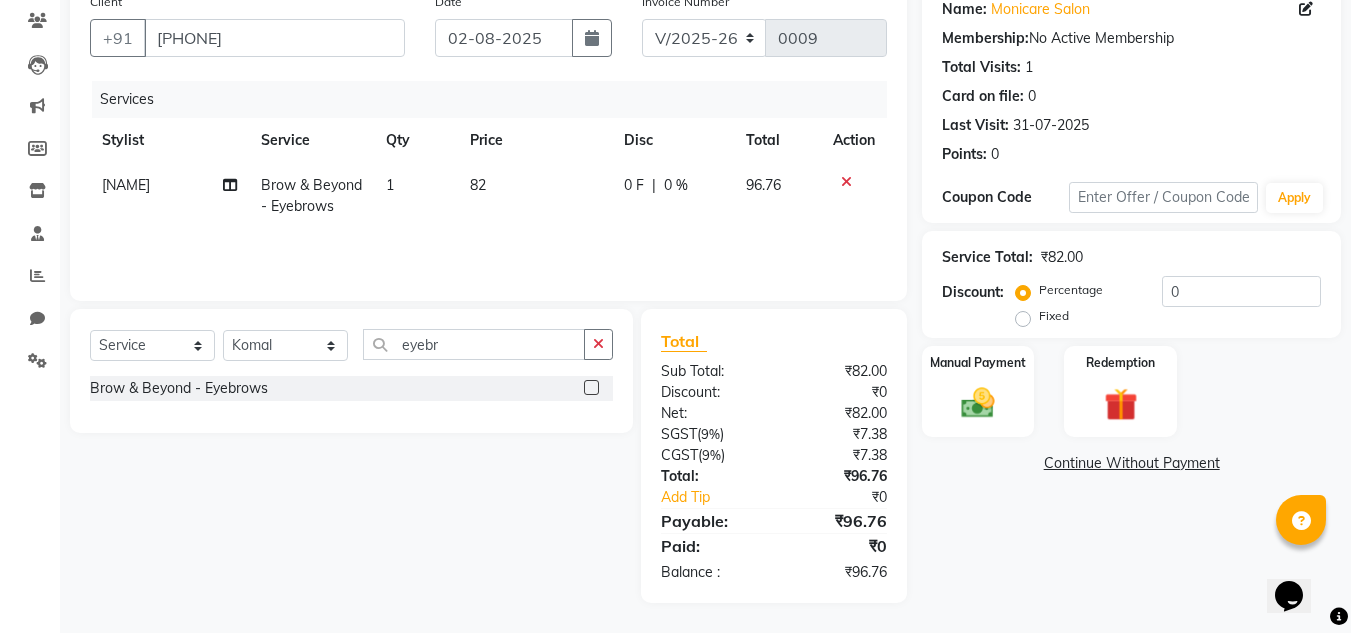 click on "Services Stylist Service Qty Price Disc Total Action [NAME] Brow & Beyond - Eyebrows 1 82 0 F | 0 % 96.76" 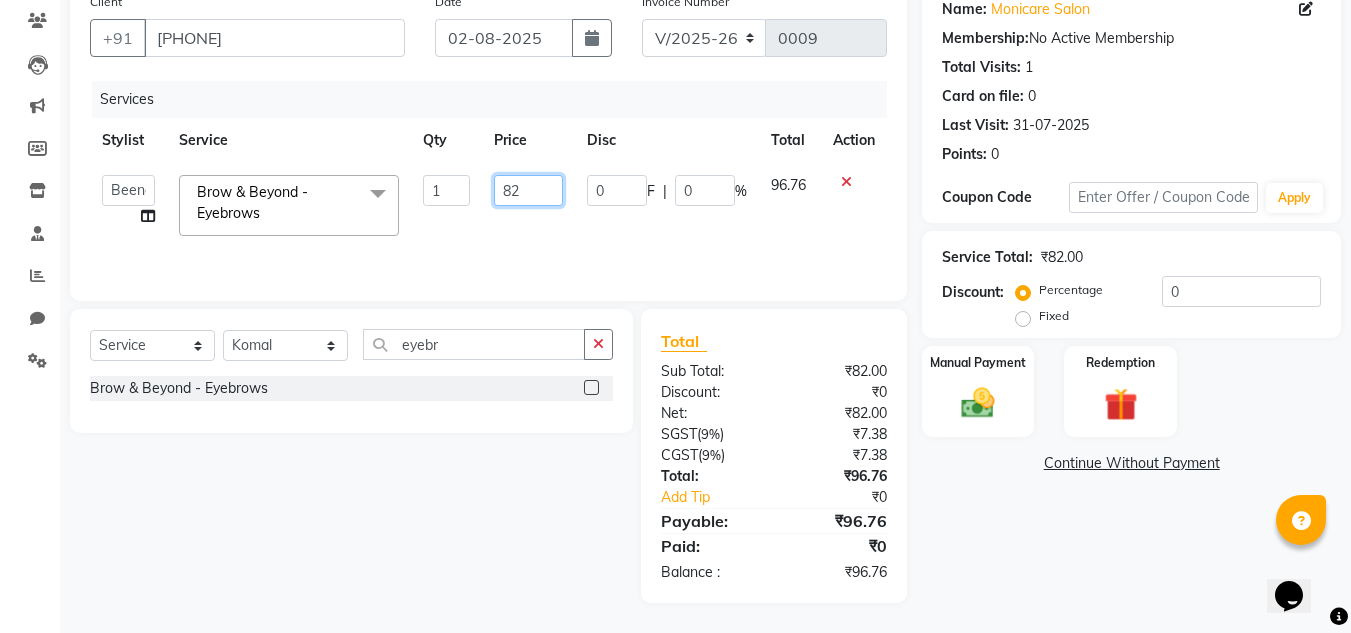 click on "82" 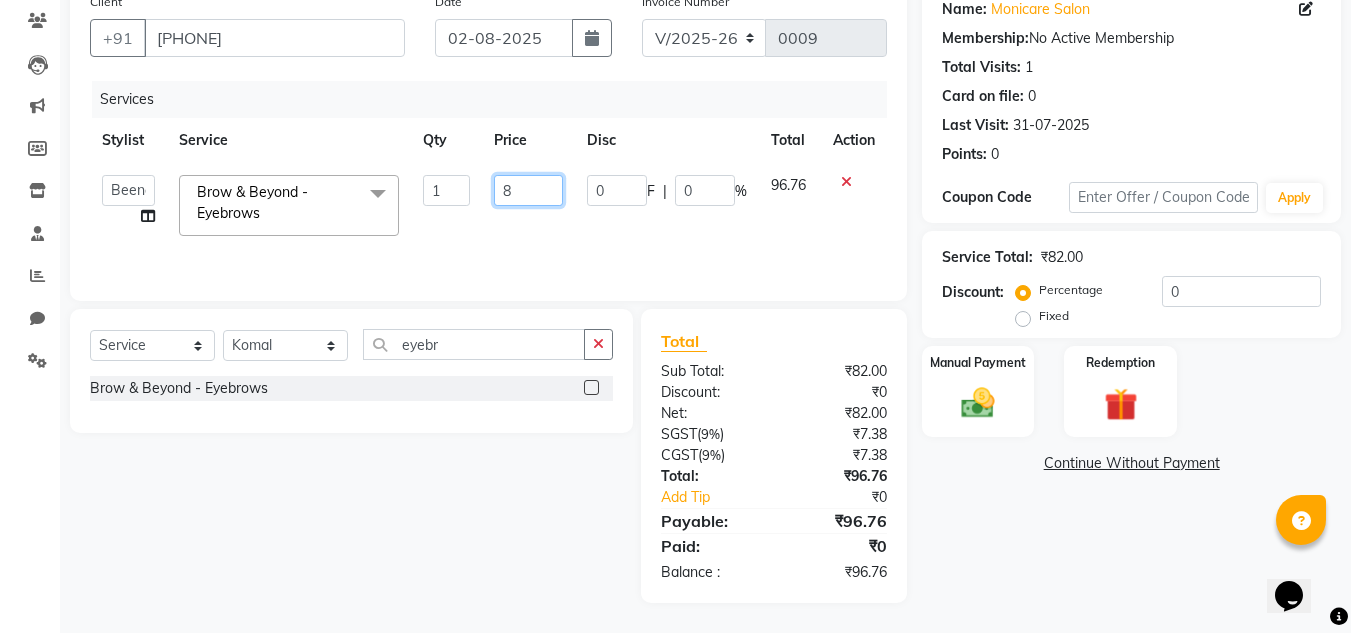 type on "83" 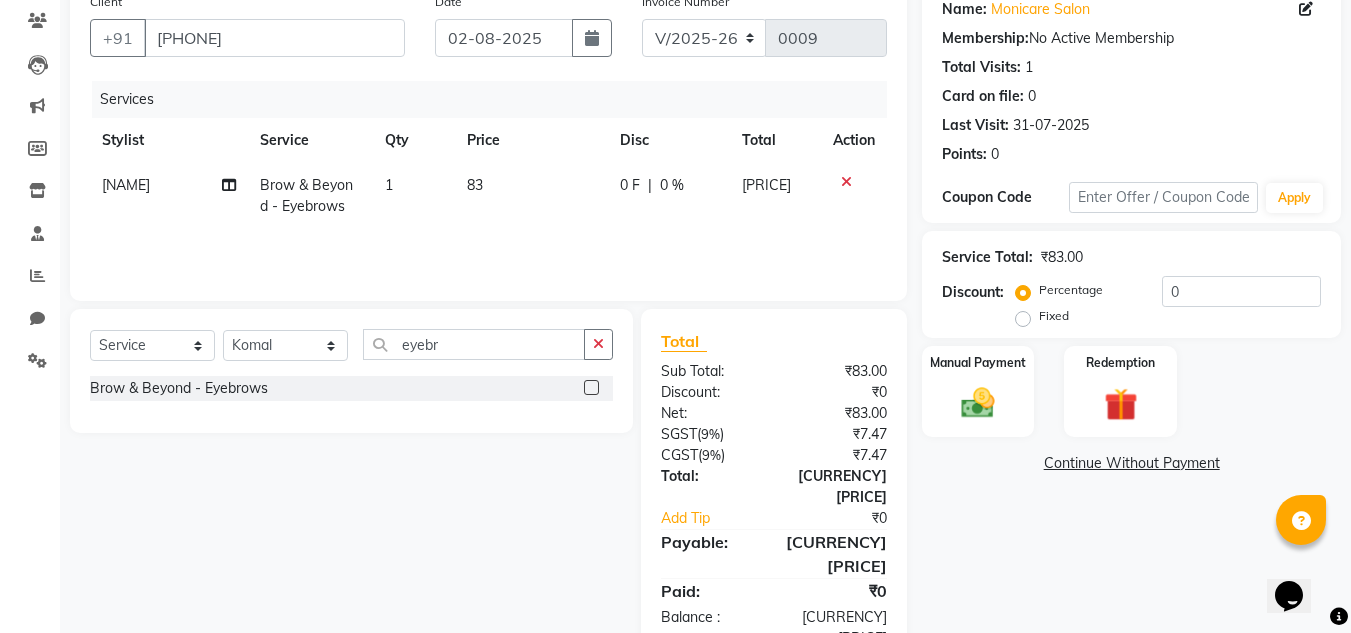 click on "83" 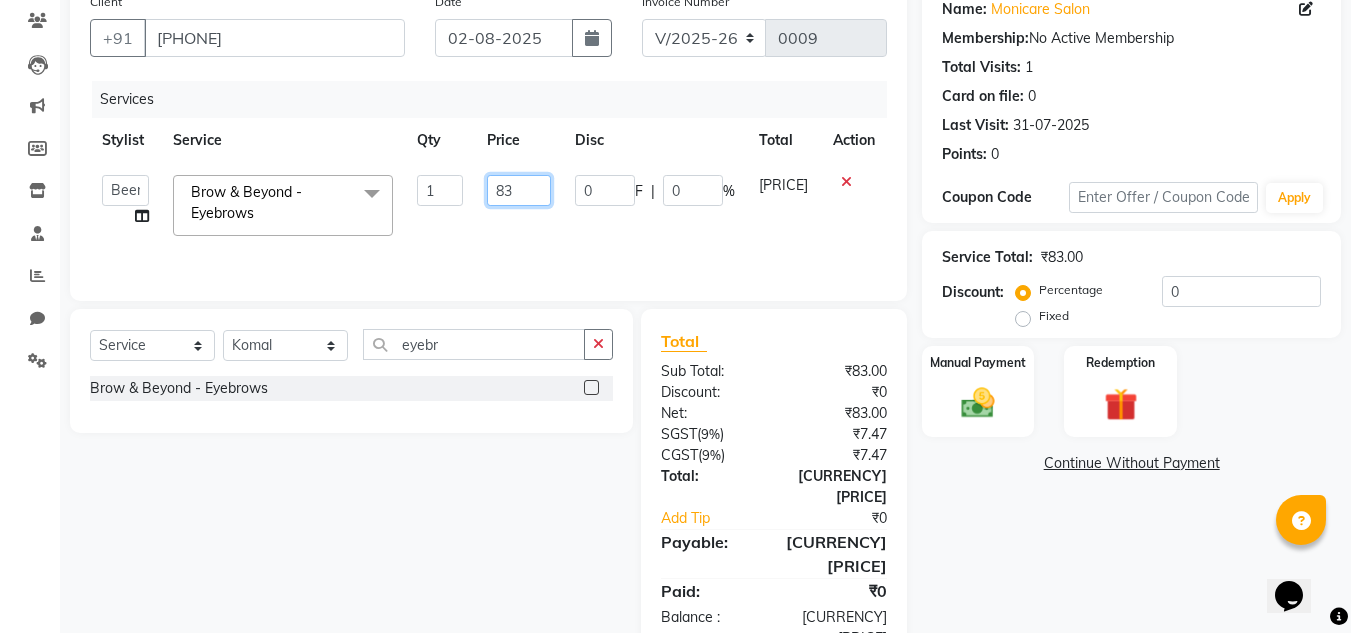 click on "83" 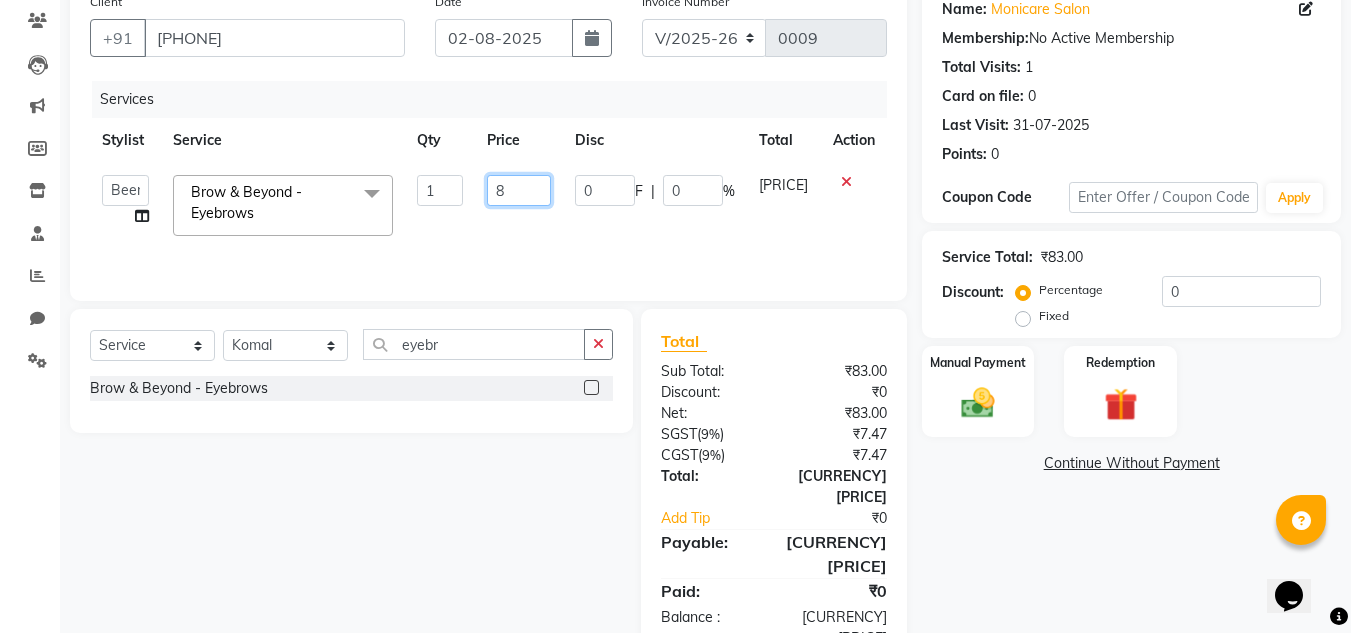type on "84" 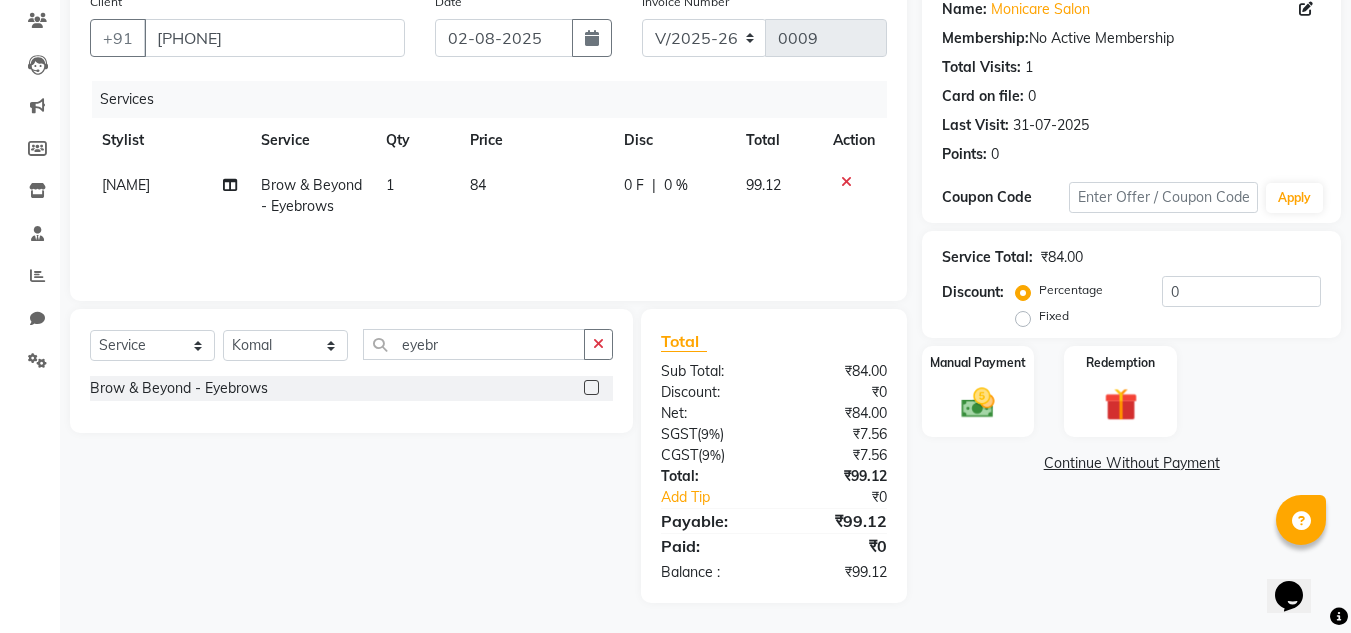 click on "Services Stylist Service Qty Price Disc Total Action [NAME] Brow & Beyond - Eyebrows 1 84 0 F | 0 % 99.12" 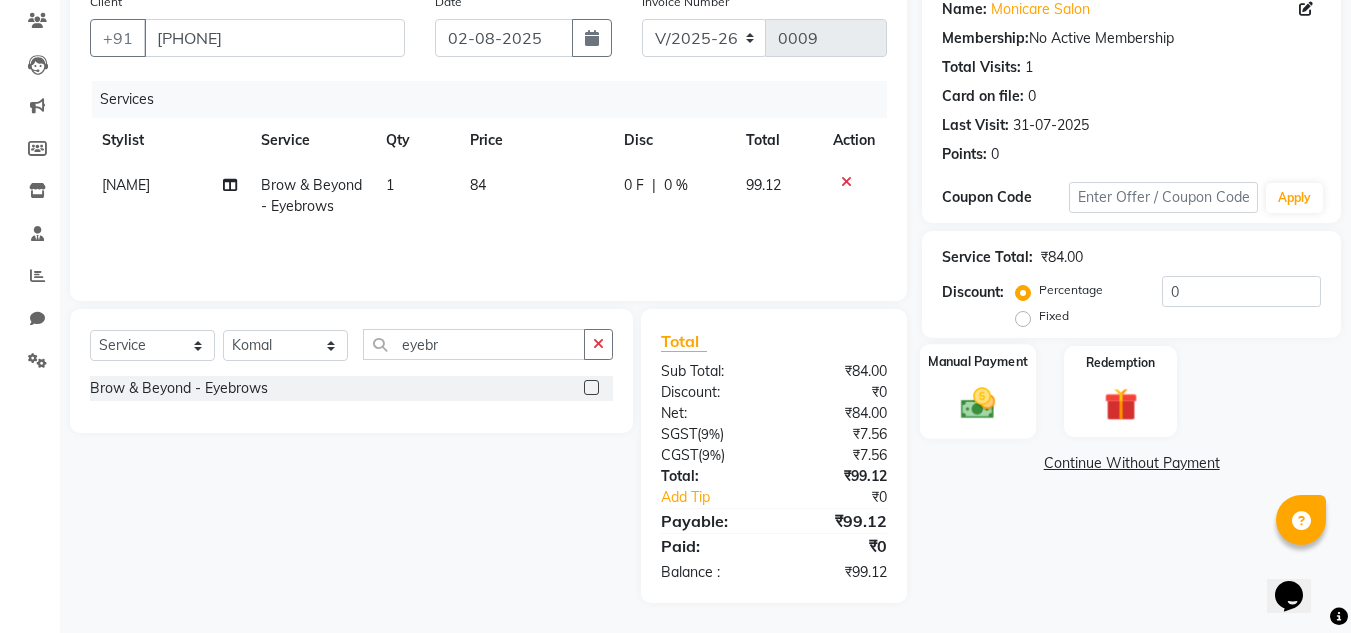 click on "Manual Payment" 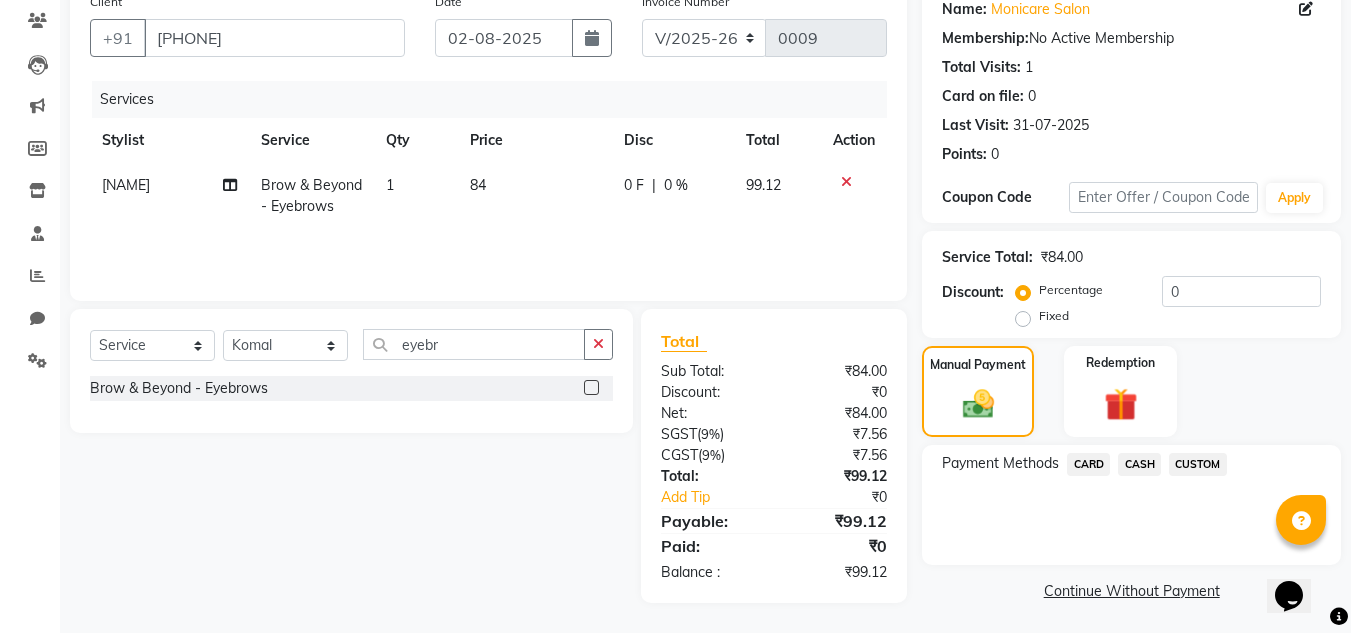 click on "CARD" 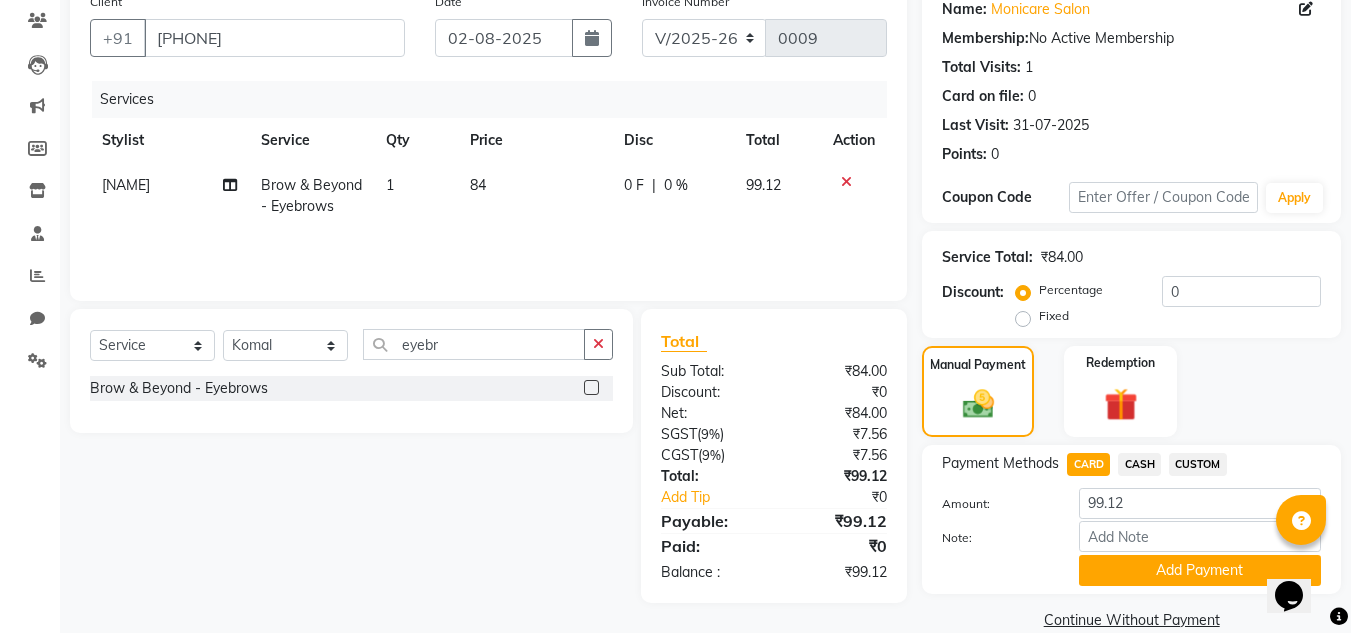 scroll, scrollTop: 199, scrollLeft: 0, axis: vertical 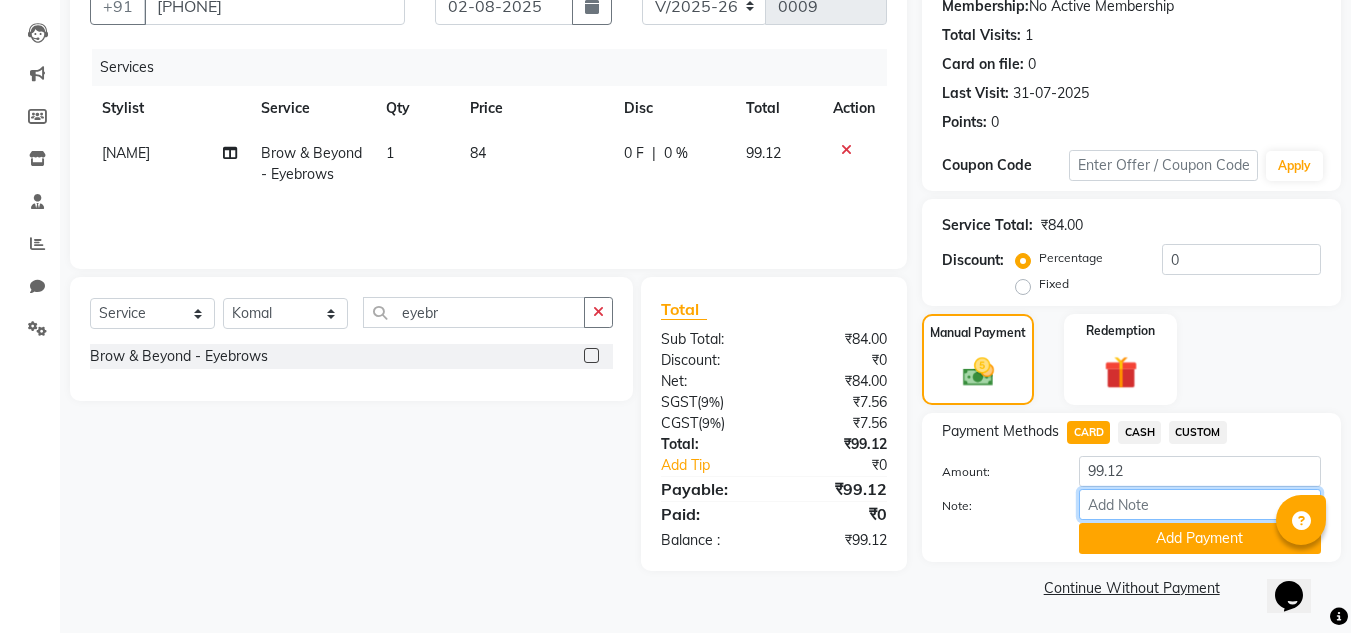click on "Note:" at bounding box center [1200, 504] 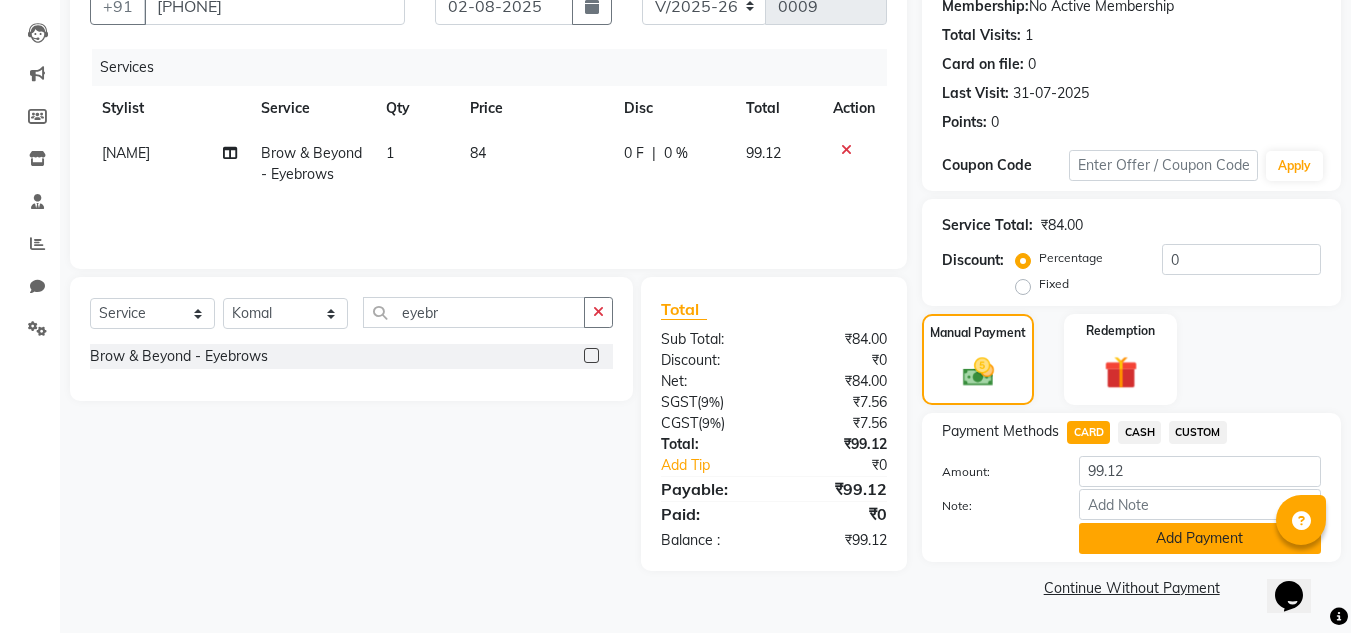 click on "Add Payment" 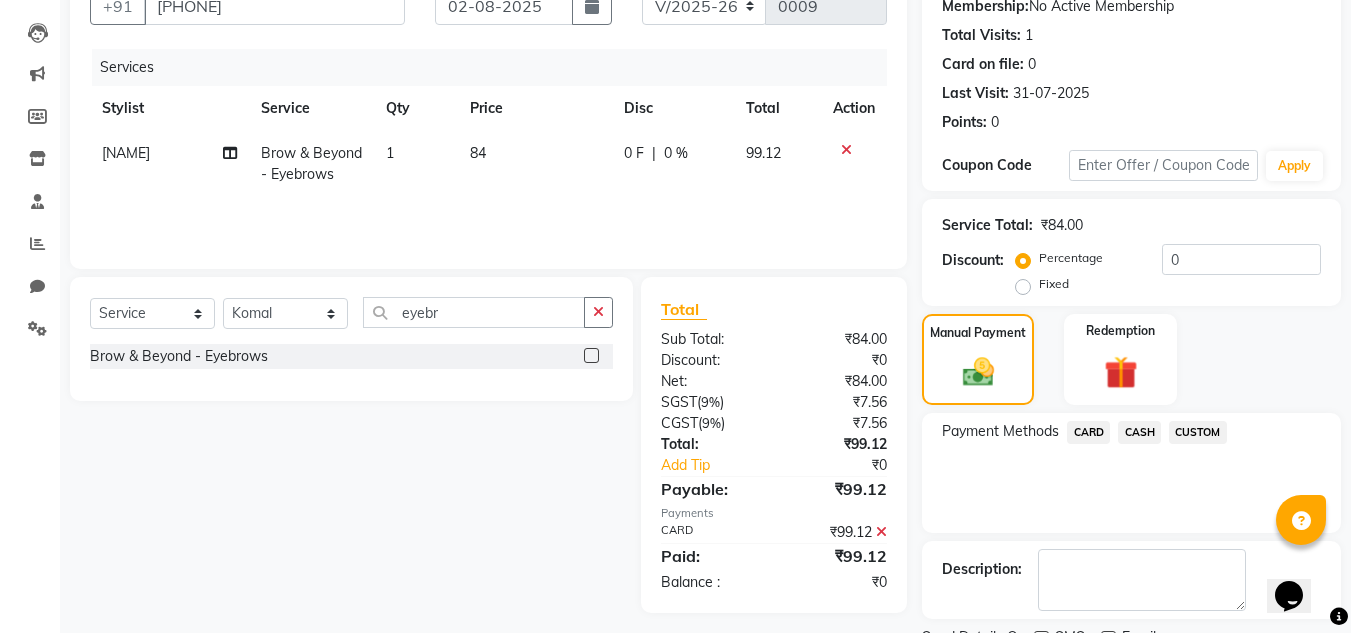 click on "Payment Methods  CARD   CASH   CUSTOM" 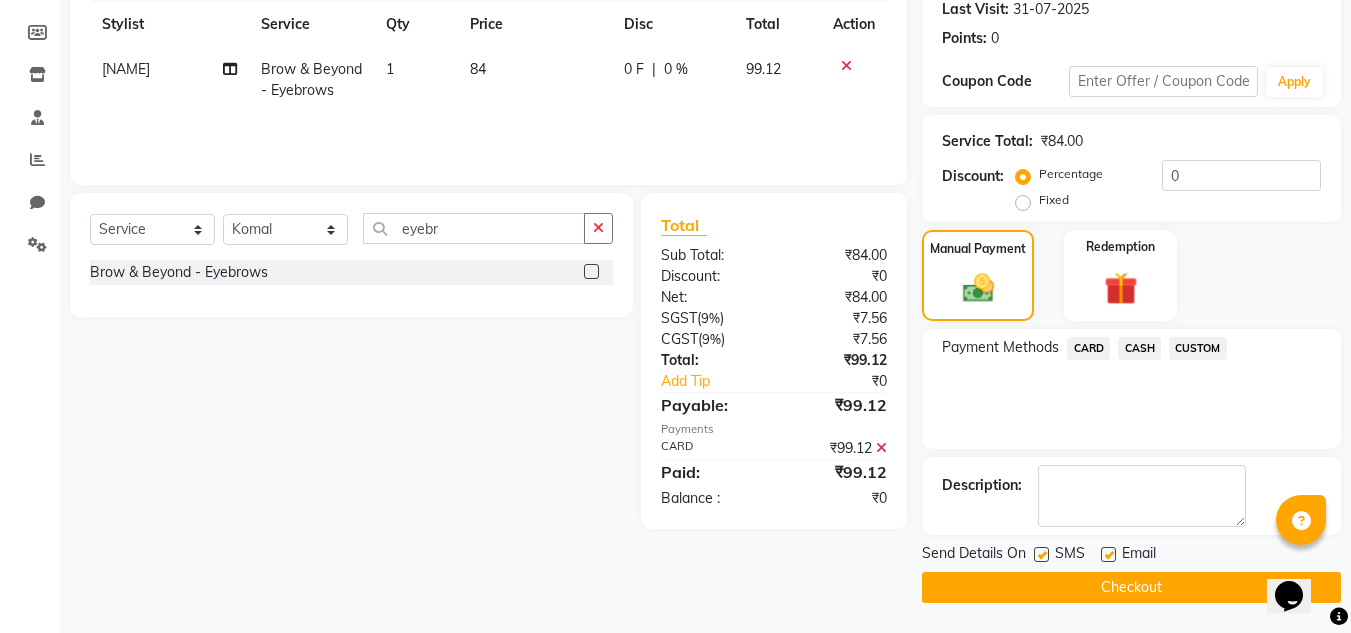 click on "Checkout" 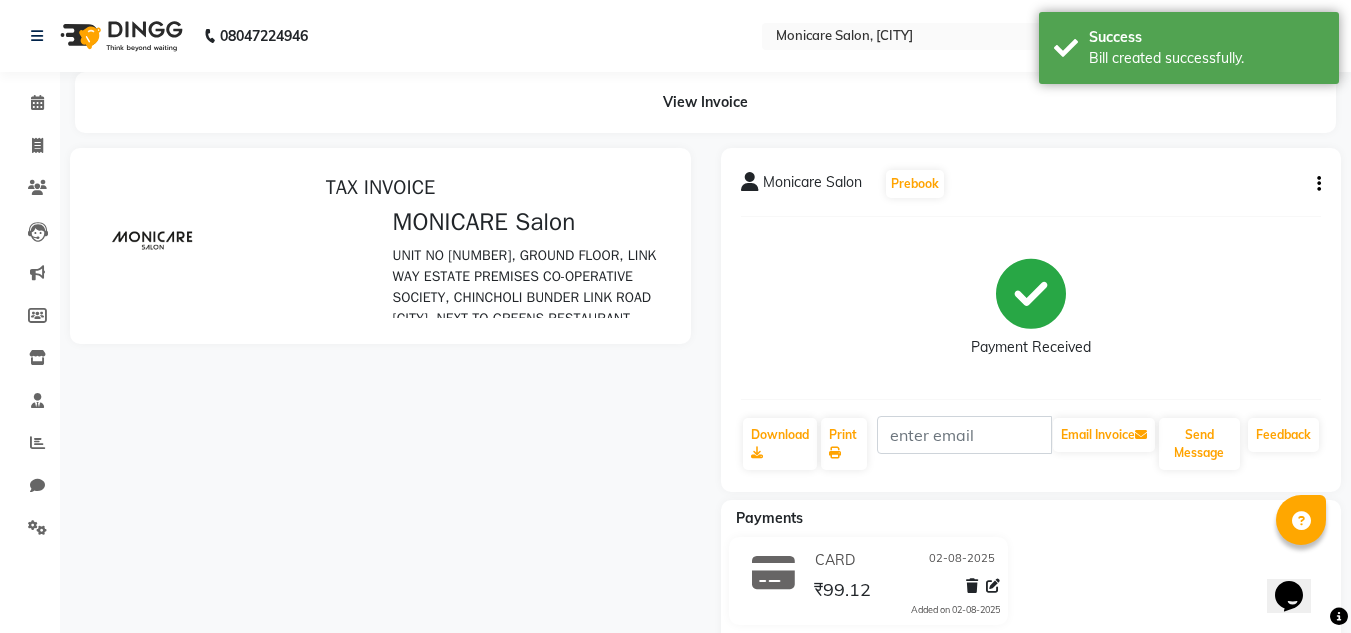 scroll, scrollTop: 0, scrollLeft: 0, axis: both 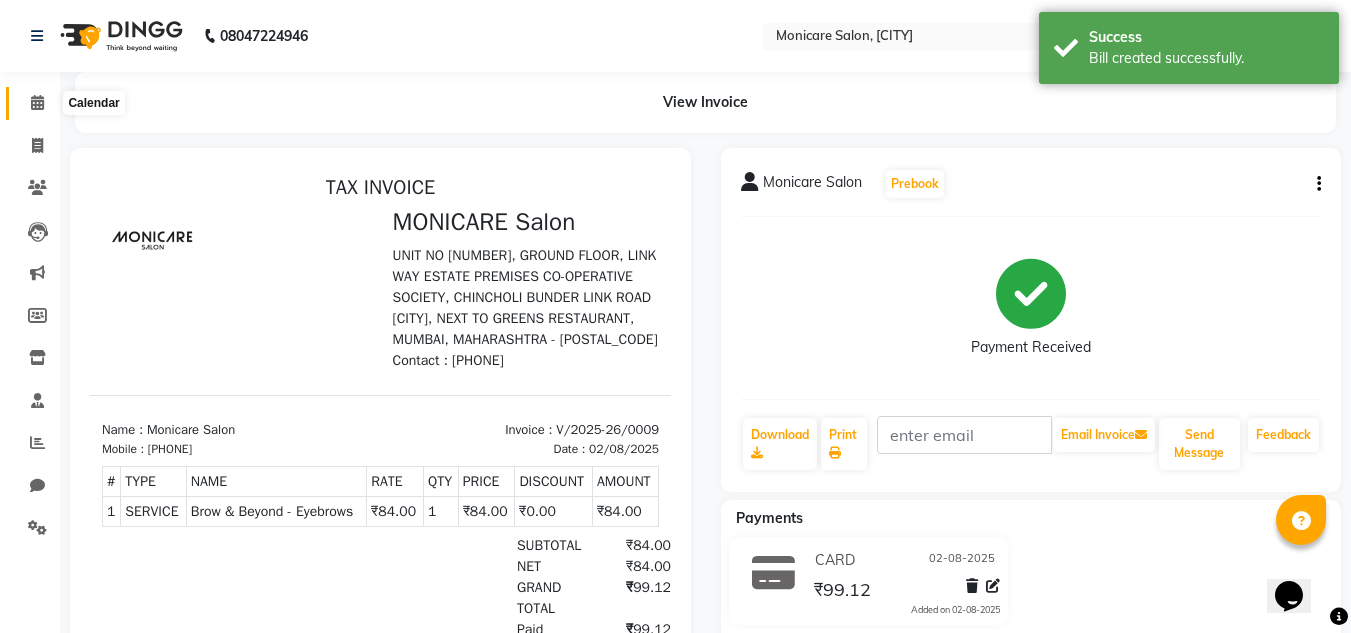 click 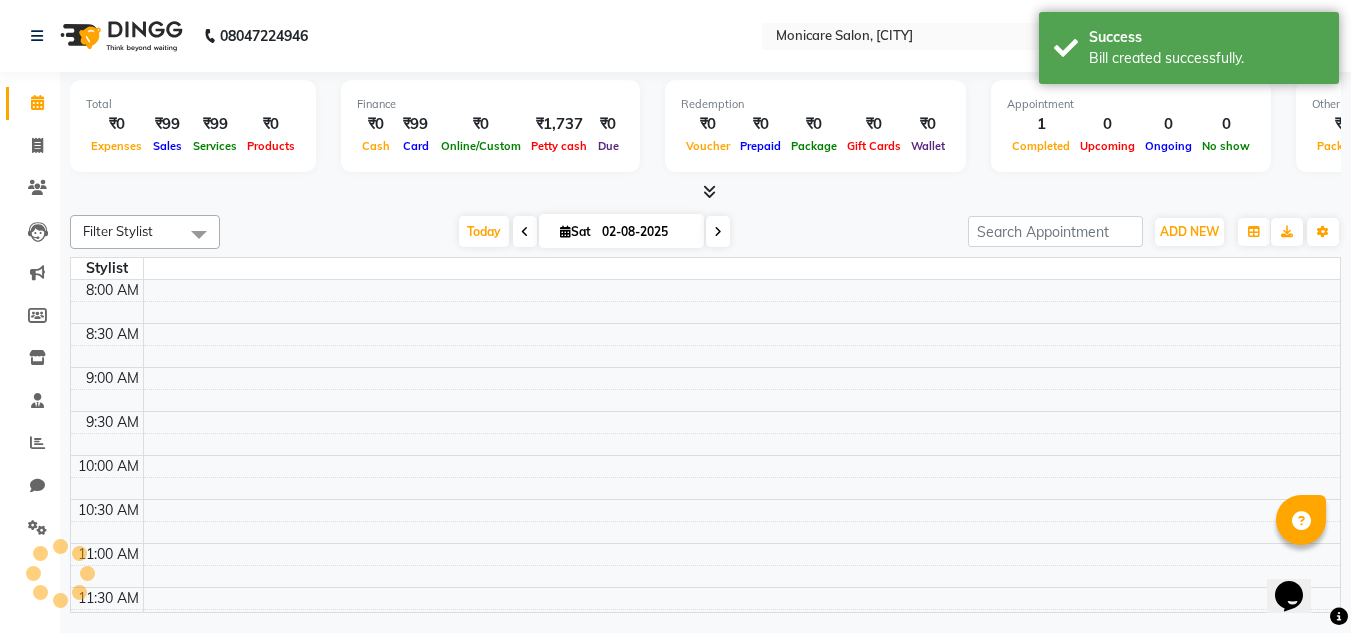 scroll, scrollTop: 0, scrollLeft: 0, axis: both 